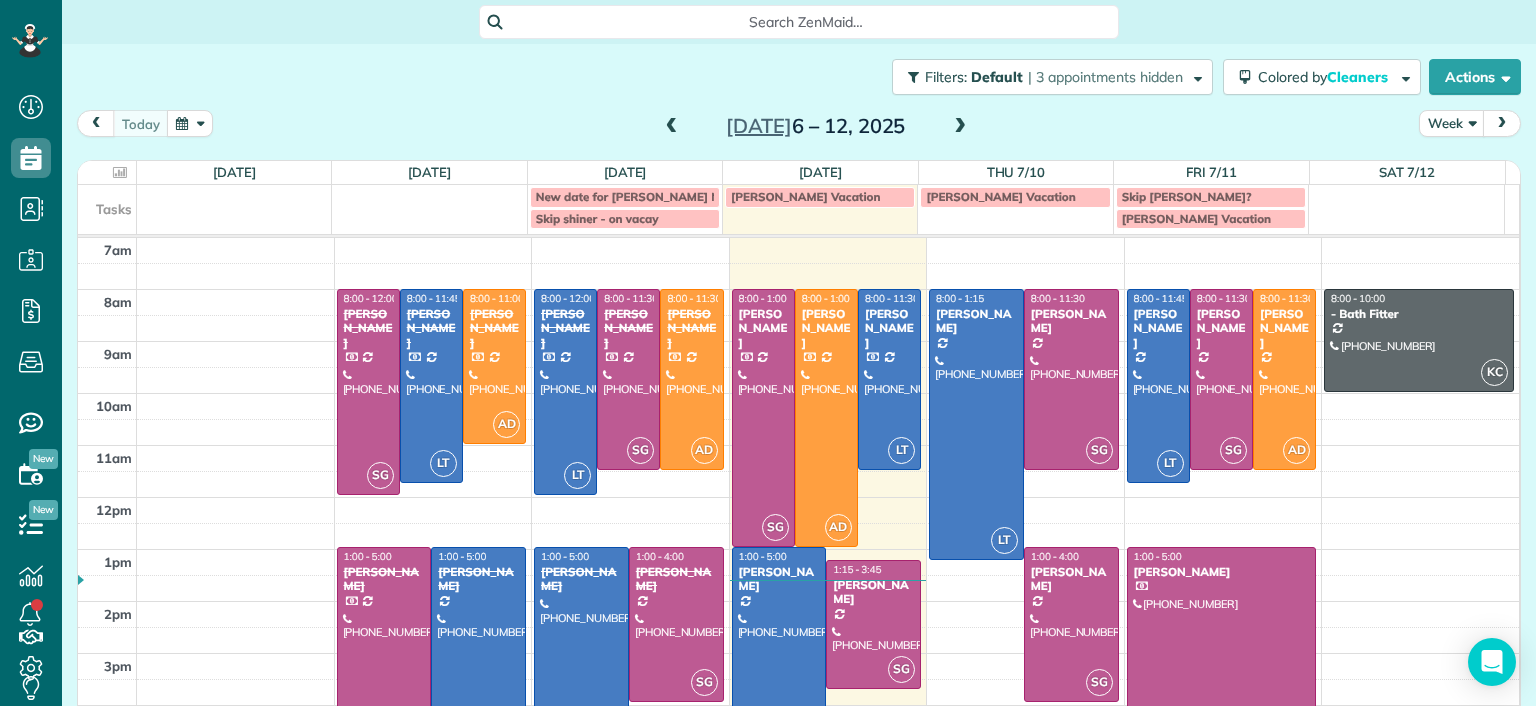 scroll, scrollTop: 0, scrollLeft: 0, axis: both 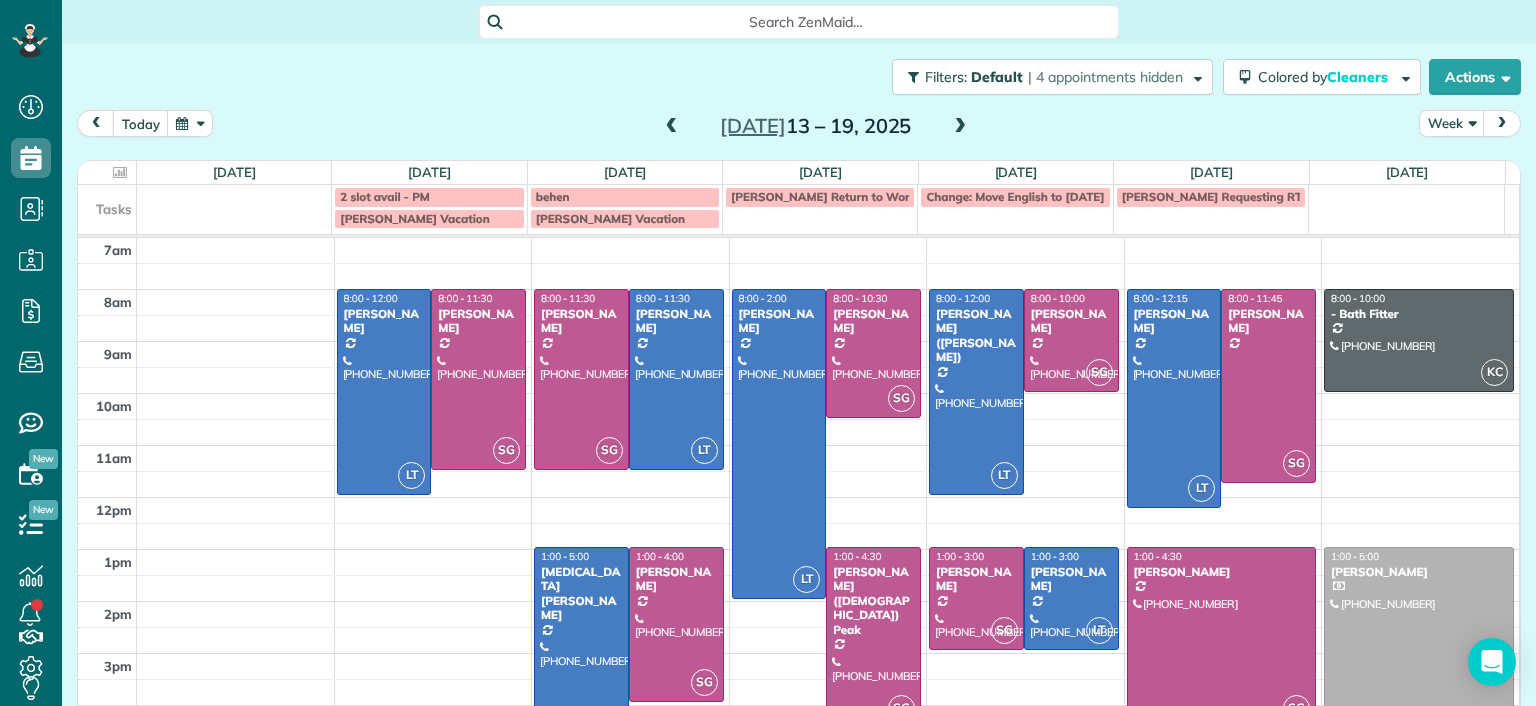 click at bounding box center [672, 127] 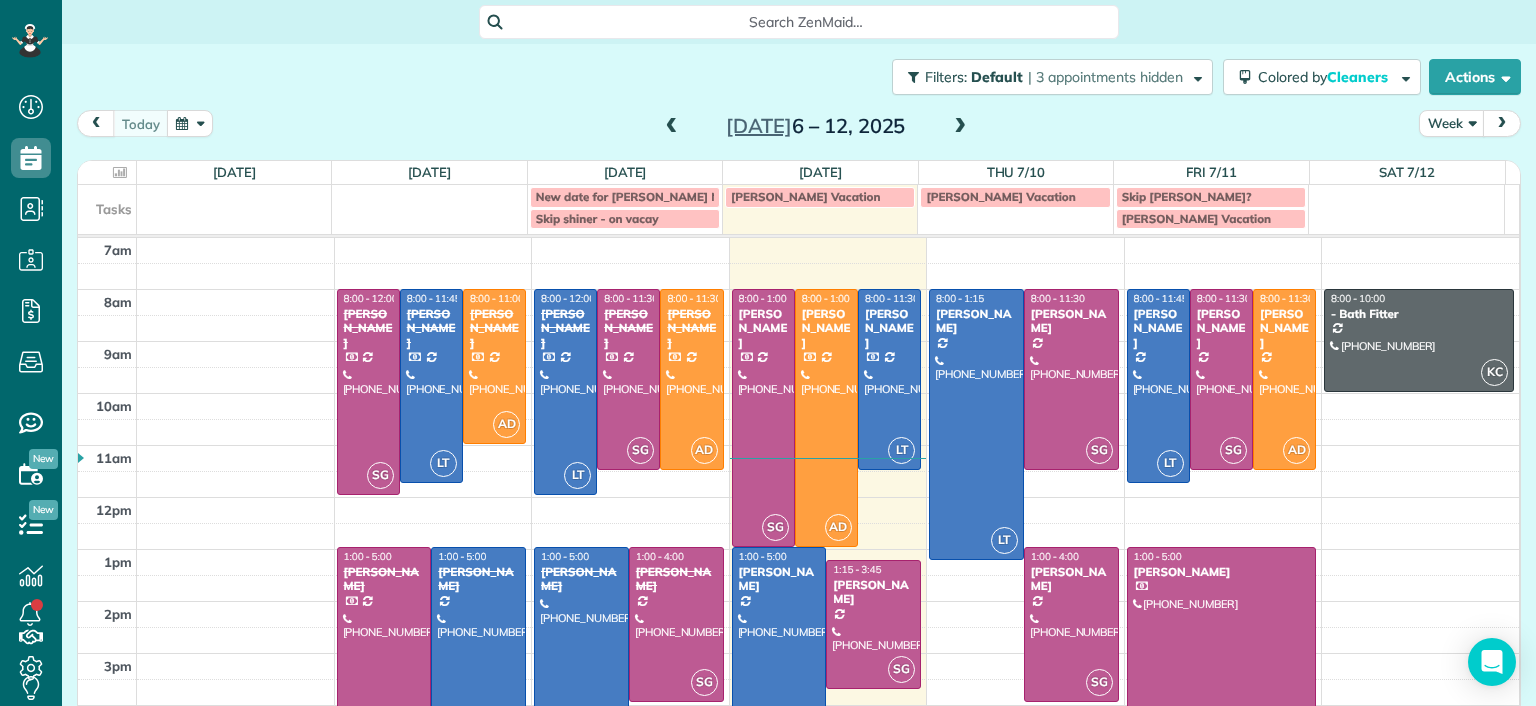 click at bounding box center (960, 127) 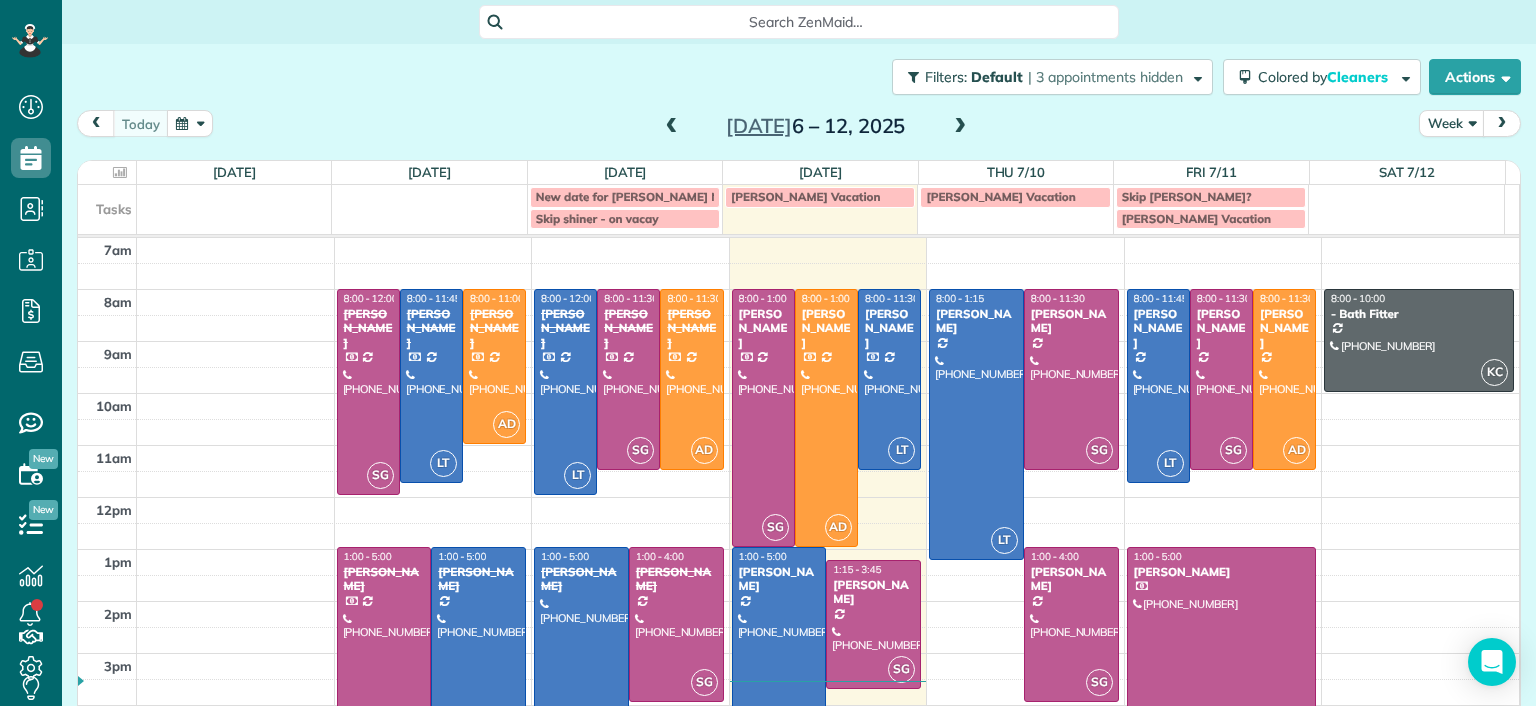 scroll, scrollTop: 0, scrollLeft: 0, axis: both 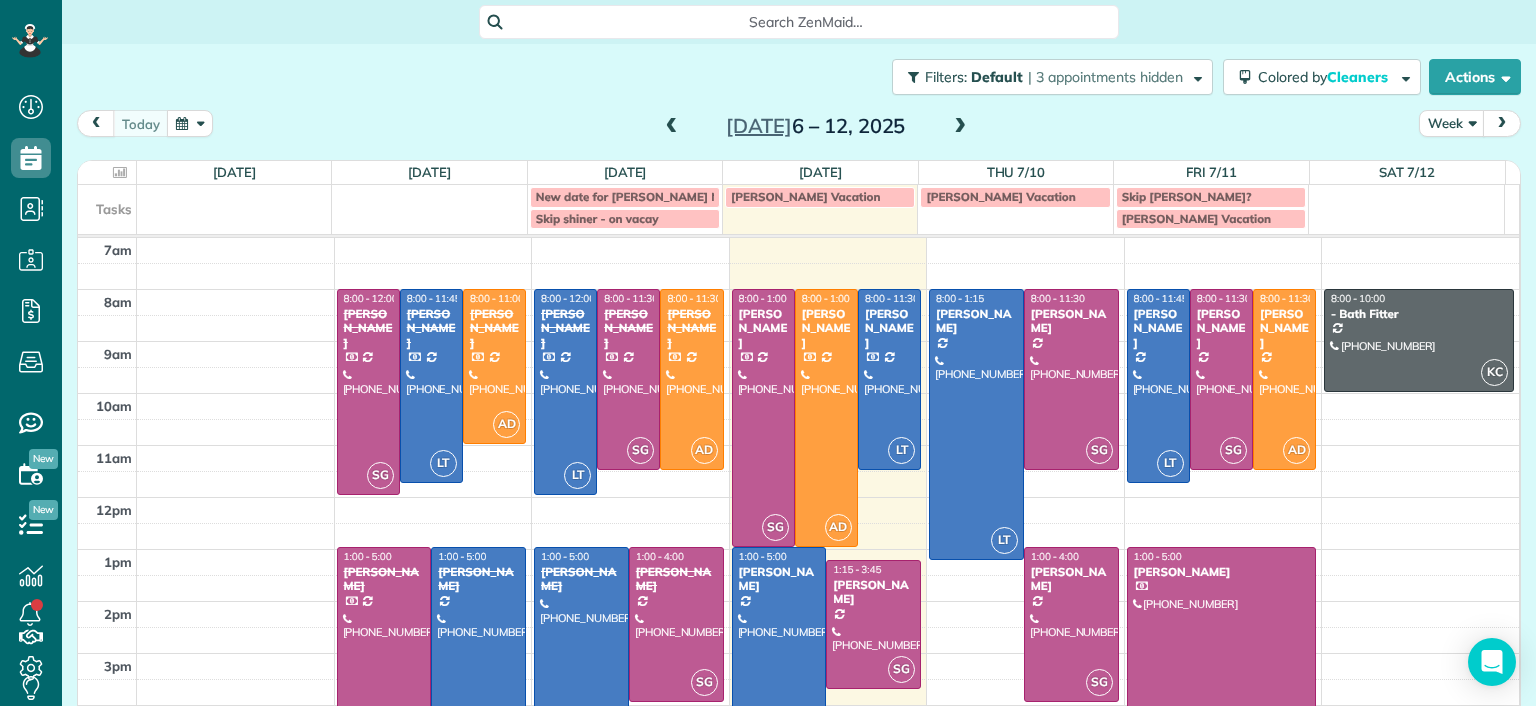 click at bounding box center [779, 650] 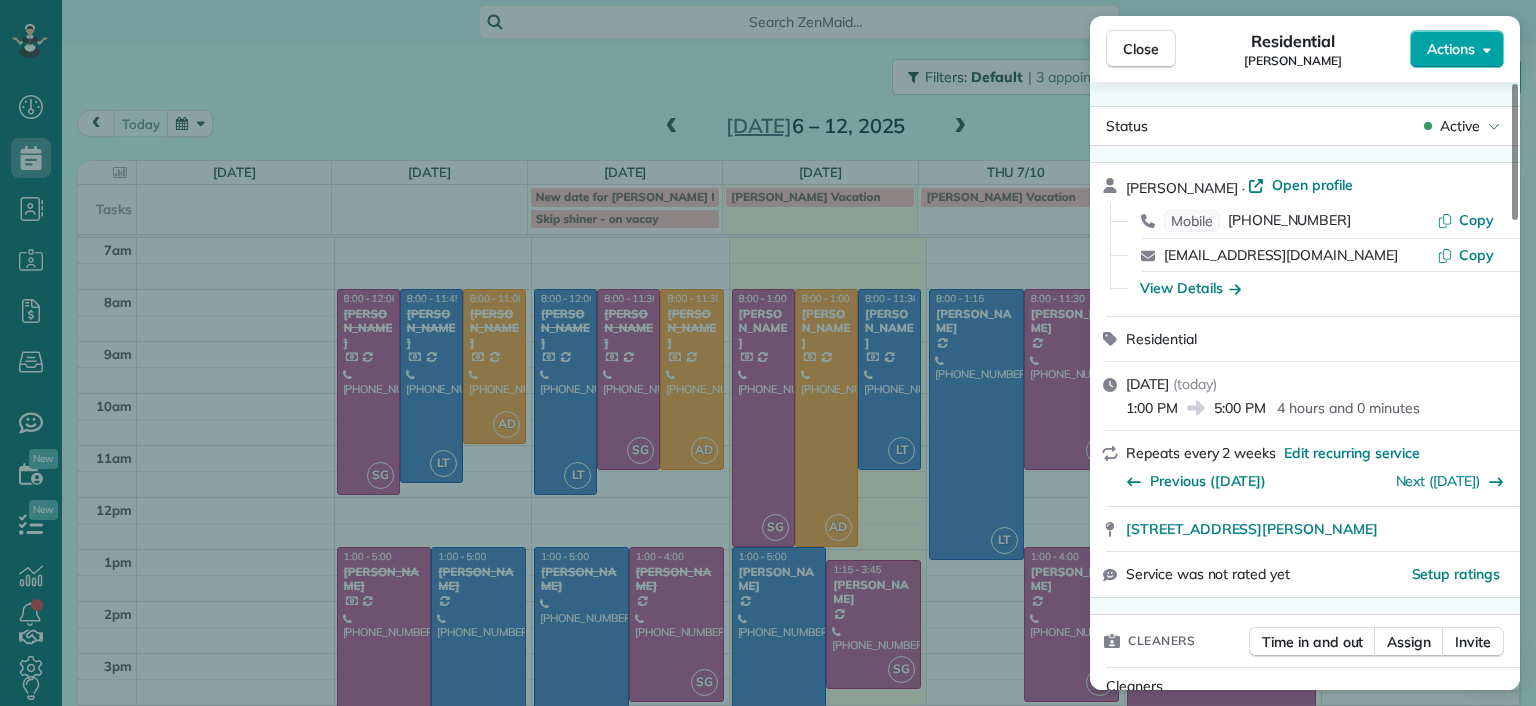 click on "Actions" at bounding box center [1451, 49] 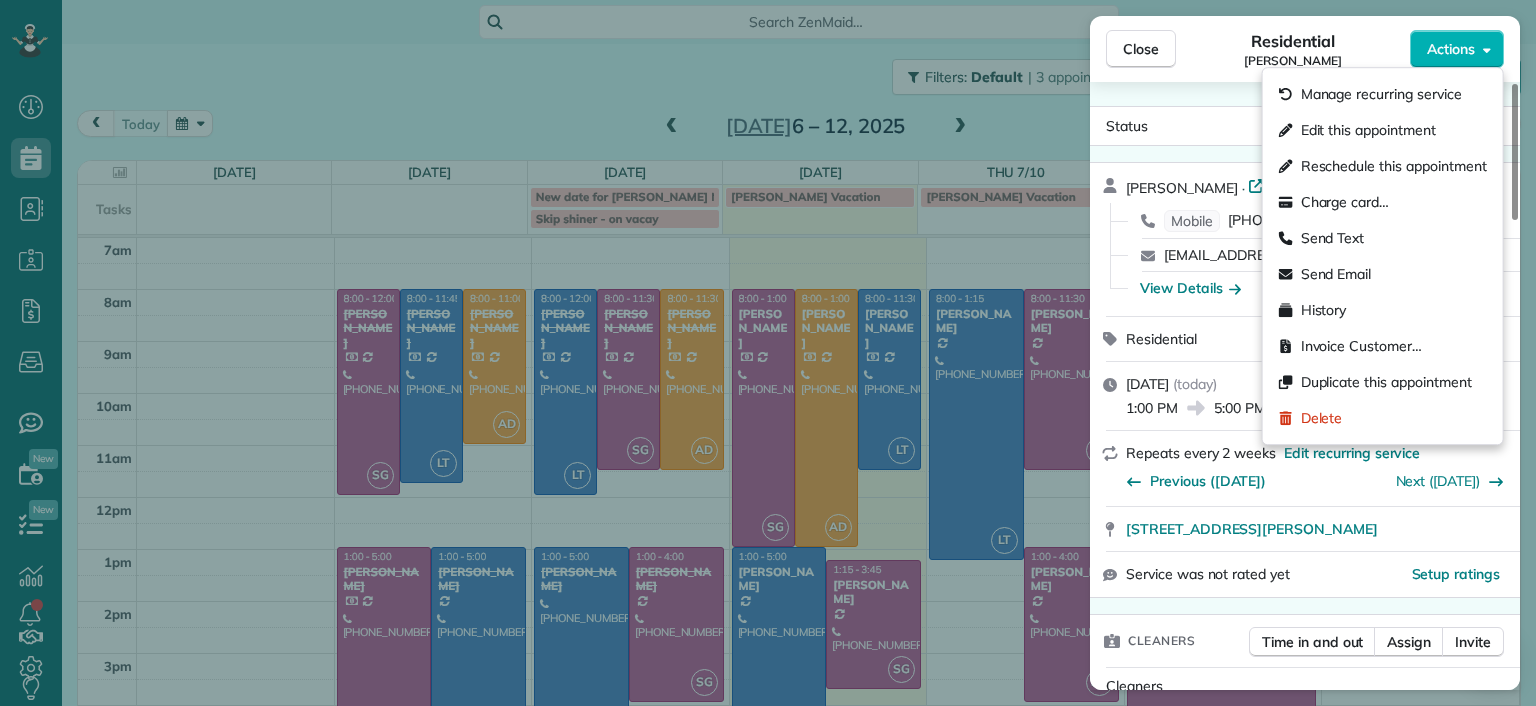 click on "Close Residential Katie Fraker Actions Status Active Katie Fraker · Open profile Mobile (603) 781-1667 Copy cowleskatie@yahoo.com Copy View Details Residential Wednesday, July 09, 2025 ( today ) 1:00 PM 5:00 PM 4 hours and 0 minutes Repeats every 2 weeks Edit recurring service Previous (Jul 03) Next (Jul 22) 2805 Glen Gary Drive Richmond VA 23233 Service was not rated yet Setup ratings Cleaners Time in and out Assign Invite Cleaners Laura   Thaller 1:00 PM 5:00 PM Checklist Try Now Keep this appointment up to your standards. Stay on top of every detail, keep your cleaners organised, and your client happy. Assign a checklist Watch a 5 min demo Billing Billing actions Price $240.00 Overcharge $0.00 Discount $0.00 Coupon discount Mystery Shopper Program (45%) $108.00 Primary tax - Secondary tax - Total appointment price $132.00 Tips collected New feature! $0.00 Paid by card Total including tip $132.00 Get paid online in no-time! Send an invoice and reward your cleaners with tips Charge customer credit card - 2" at bounding box center (768, 353) 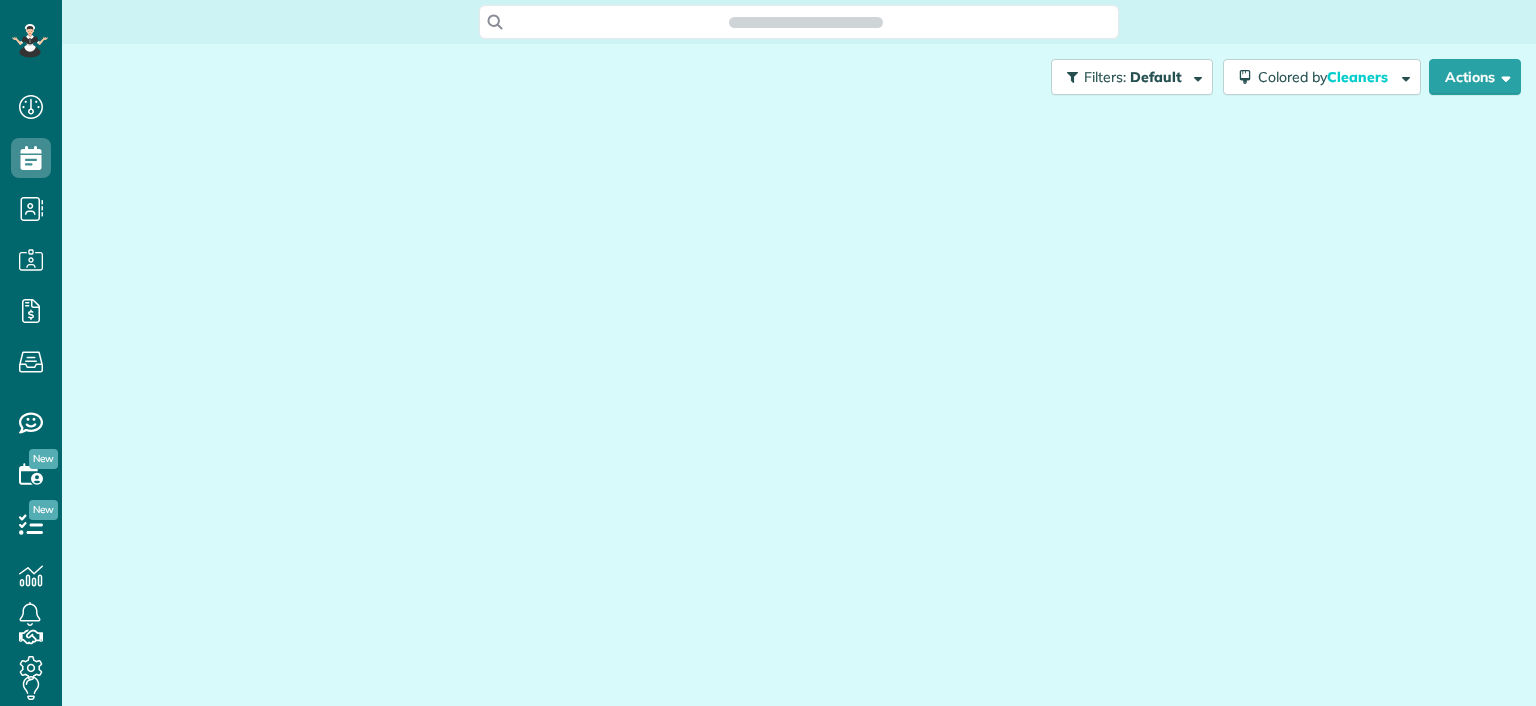 scroll, scrollTop: 0, scrollLeft: 0, axis: both 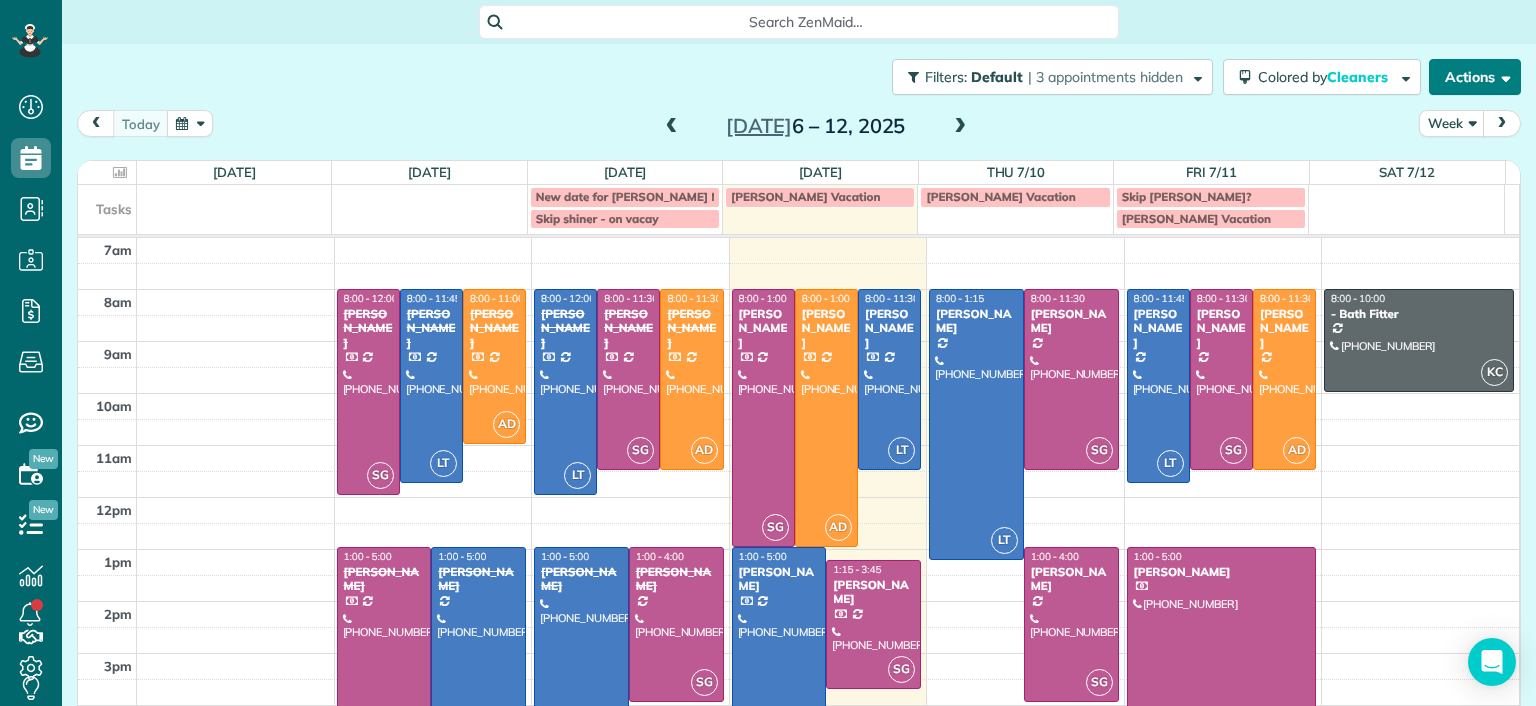 click on "Actions" at bounding box center (1475, 77) 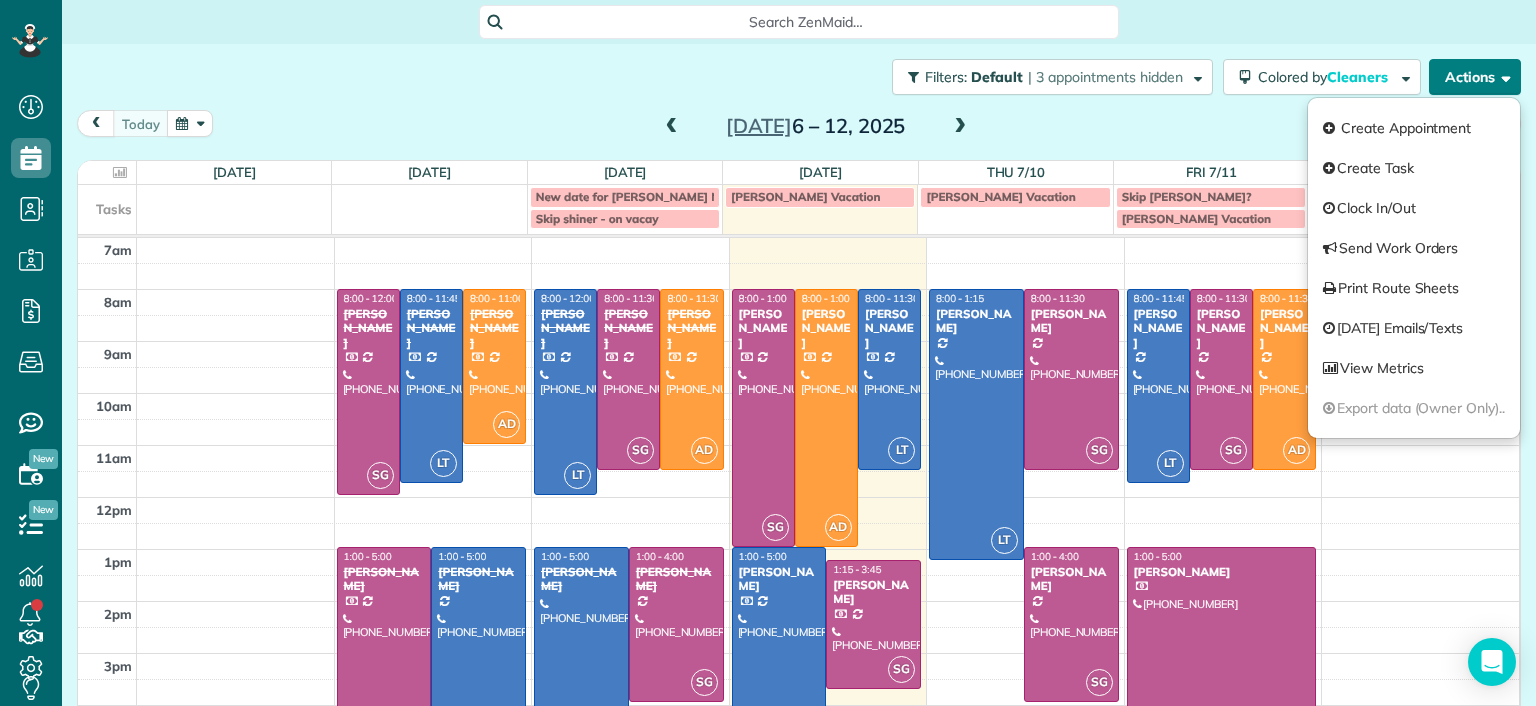 click at bounding box center (779, 650) 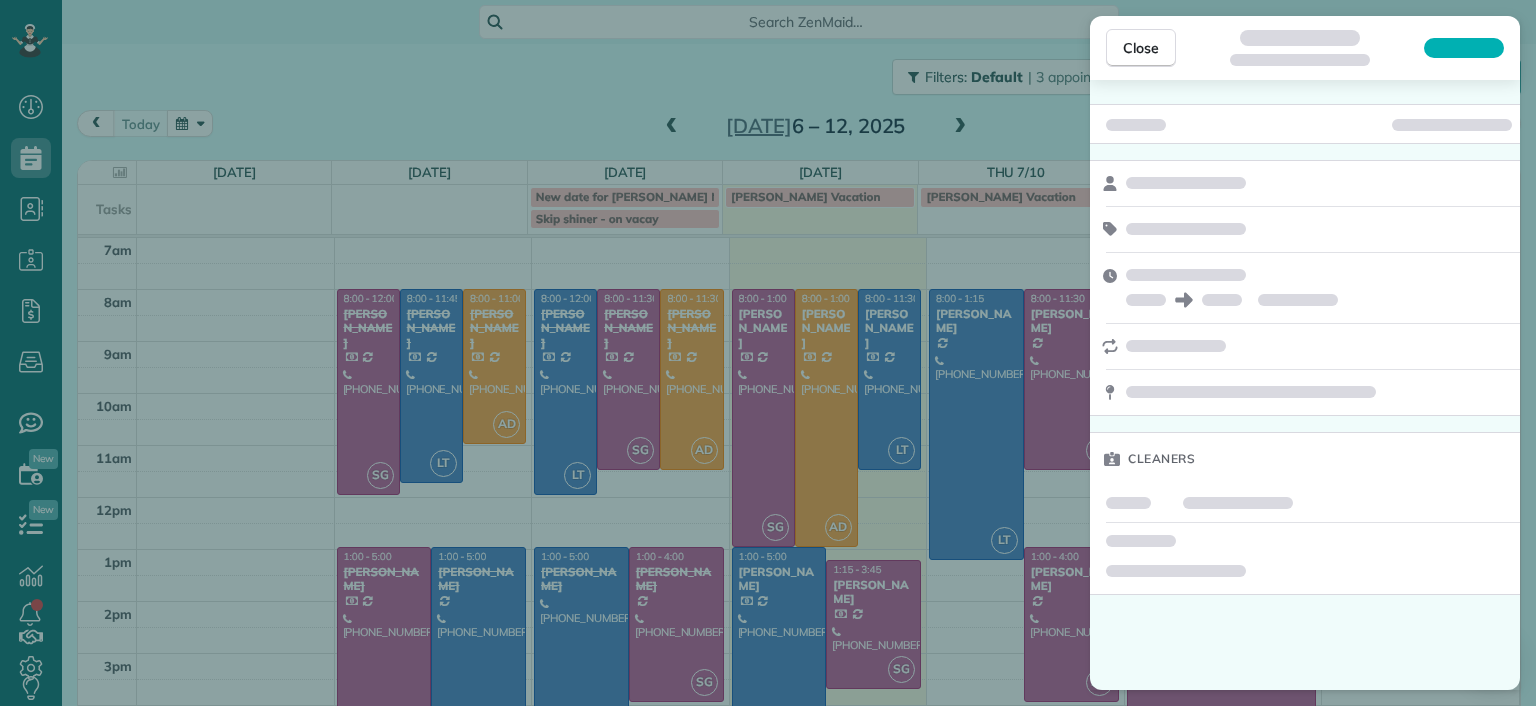click on "Close   Cleaners" at bounding box center (768, 353) 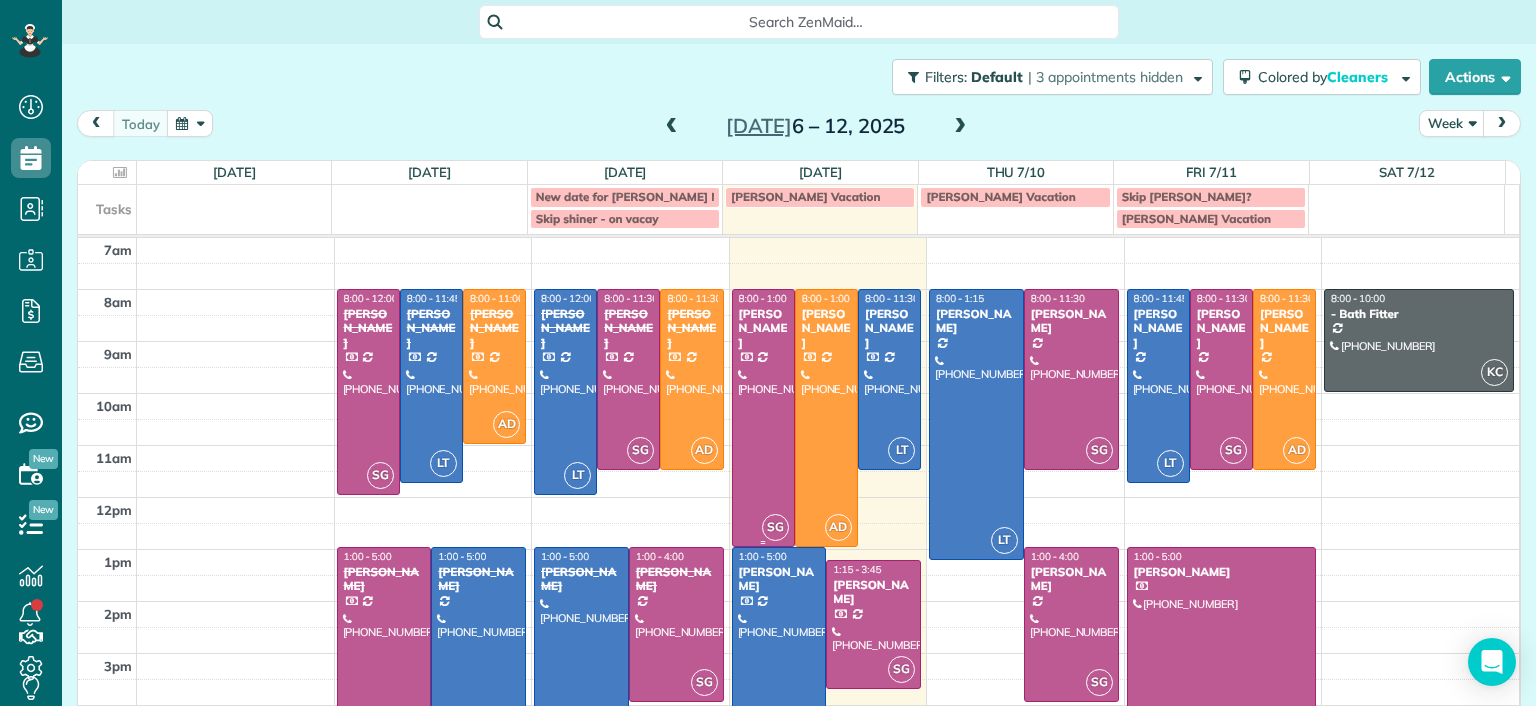 click at bounding box center (763, 418) 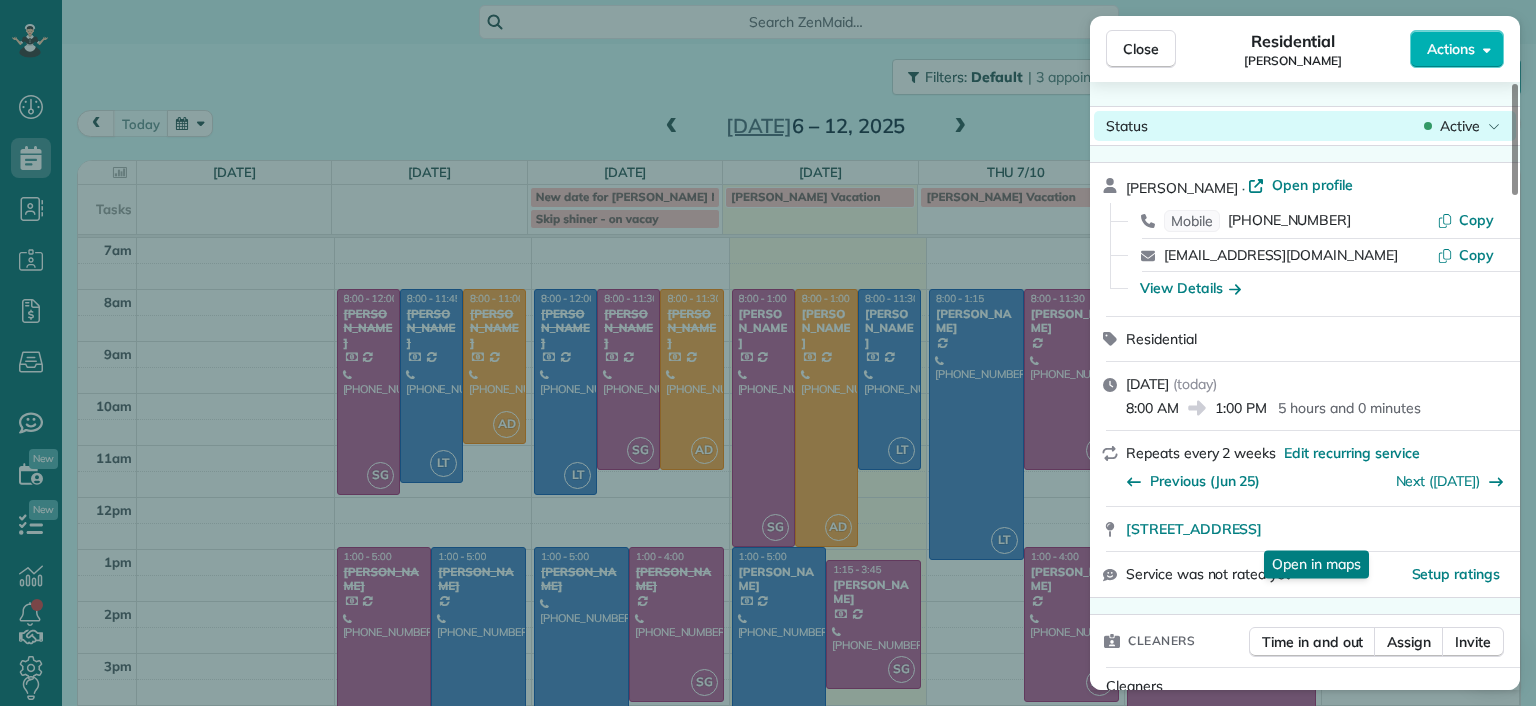 click on "Close Residential [PERSON_NAME] Actions Status Active [PERSON_NAME] · Open profile Mobile [PHONE_NUMBER] Copy [EMAIL_ADDRESS][DOMAIN_NAME] Copy View Details Residential [DATE] ( [DATE] ) 8:00 AM 1:00 PM 5 hours and 0 minutes Repeats every 2 weeks Edit recurring service Previous ([DATE]) Next ([DATE]) [STREET_ADDRESS][PERSON_NAME] Open in maps Open in maps Service was not rated yet Setup ratings Cleaners Time in and out Assign Invite Cleaners [PERSON_NAME] 8:00 AM 1:00 PM Checklist Try Now Keep this appointment up to your standards. Stay on top of every detail, keep your cleaners organised, and your client happy. Assign a checklist Watch a 5 min demo Billing Billing actions Price $215.00 Overcharge $0.00 Discount $0.00 Coupon discount - Primary tax - Secondary tax - Total appointment price $215.00 Tips collected New feature! $0.00 Paid by card Total including tip $215.00 Get paid online in no-time! Send an invoice and reward your cleaners with tips Charge customer credit card Man Hours" at bounding box center (768, 0) 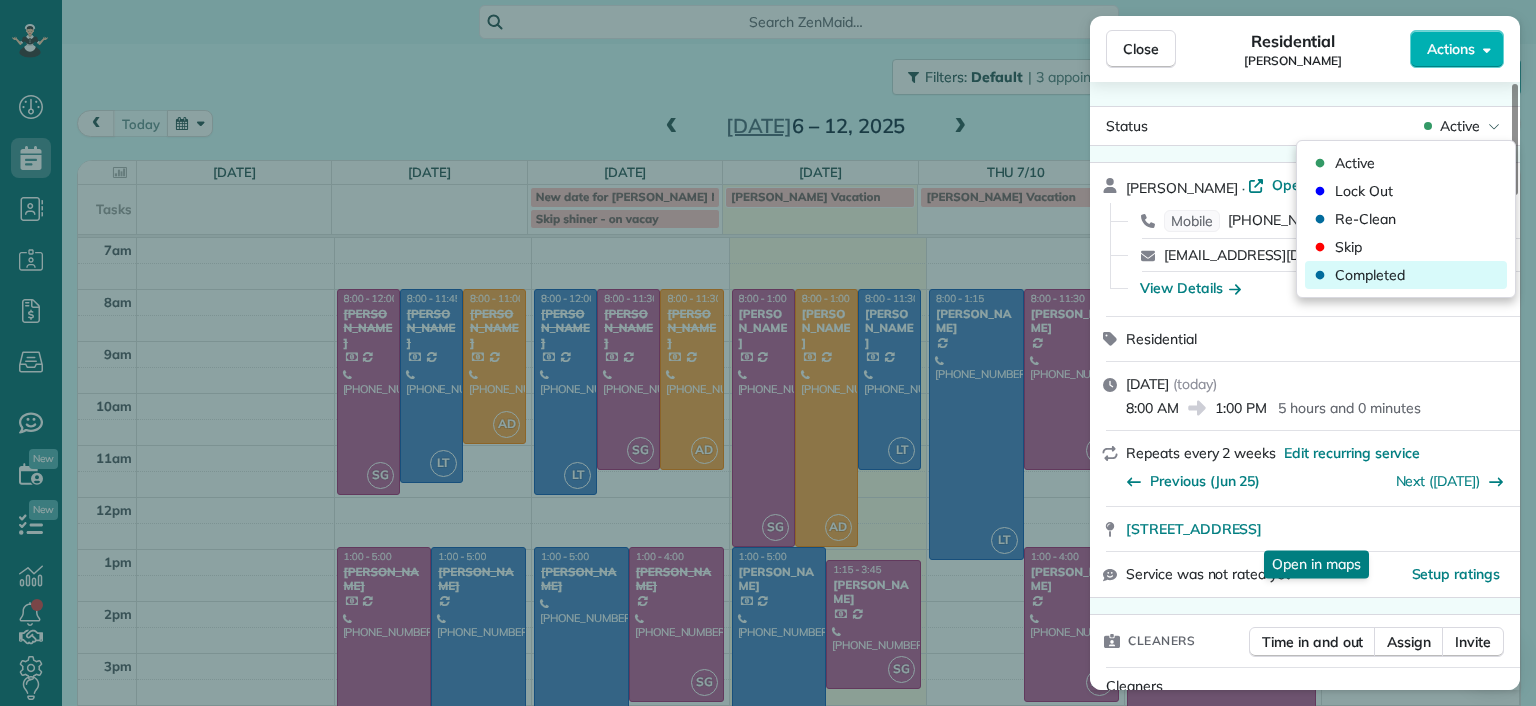 click on "Completed" at bounding box center [1370, 275] 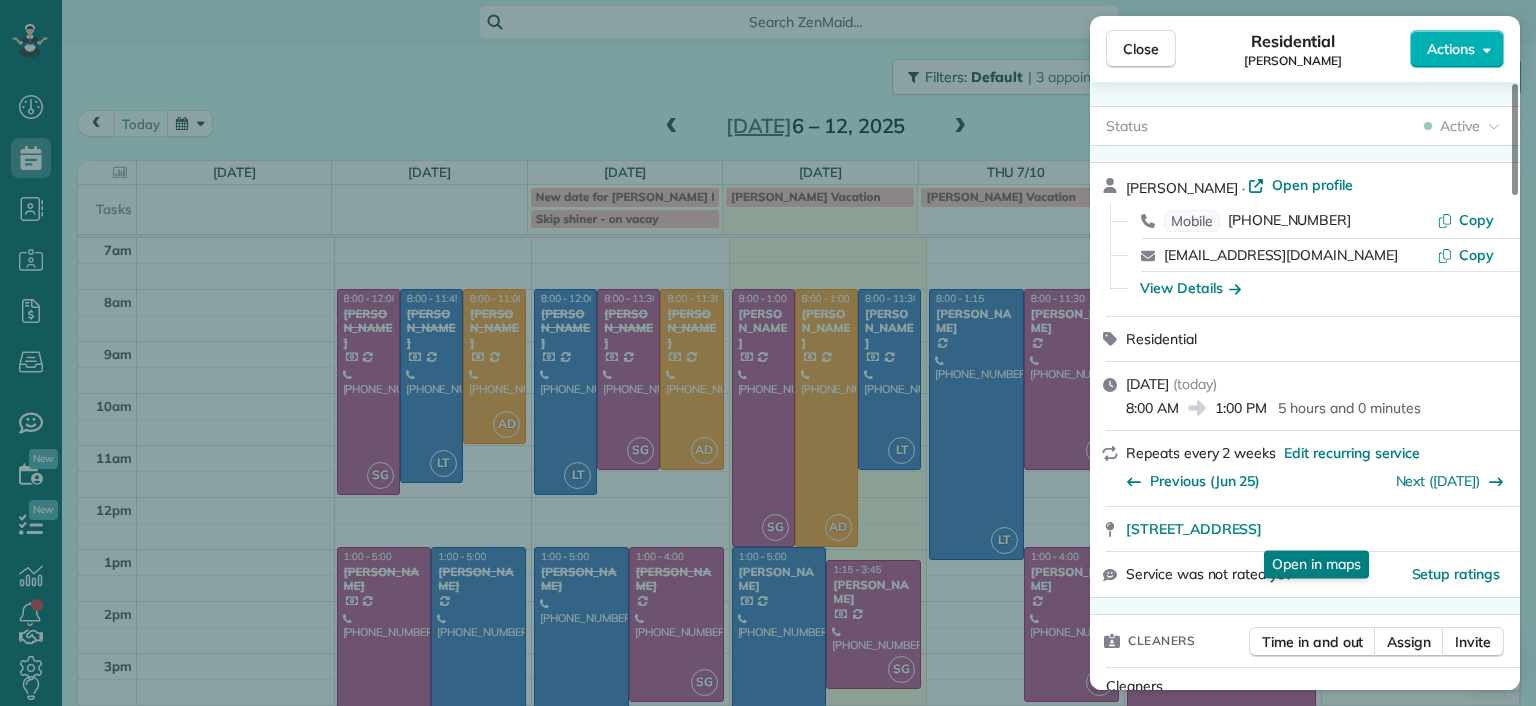 click on "Close Residential [PERSON_NAME] Actions Status Active [PERSON_NAME] · Open profile Mobile [PHONE_NUMBER] Copy [EMAIL_ADDRESS][DOMAIN_NAME] Copy View Details Residential [DATE] ( [DATE] ) 8:00 AM 1:00 PM 5 hours and 0 minutes Repeats every 2 weeks Edit recurring service Previous ([DATE]) Next ([DATE]) [STREET_ADDRESS][PERSON_NAME] Open in maps Open in maps Service was not rated yet Setup ratings Cleaners Time in and out Assign Invite Cleaners [PERSON_NAME] 8:00 AM 1:00 PM Checklist Try Now Keep this appointment up to your standards. Stay on top of every detail, keep your cleaners organised, and your client happy. Assign a checklist Watch a 5 min demo Billing Billing actions Price $215.00 Overcharge $0.00 Discount $0.00 Coupon discount - Primary tax - Secondary tax - Total appointment price $215.00 Tips collected New feature! $0.00 Paid by card Total including tip $215.00 Get paid online in no-time! Send an invoice and reward your cleaners with tips Charge customer credit card Man Hours" at bounding box center (768, 353) 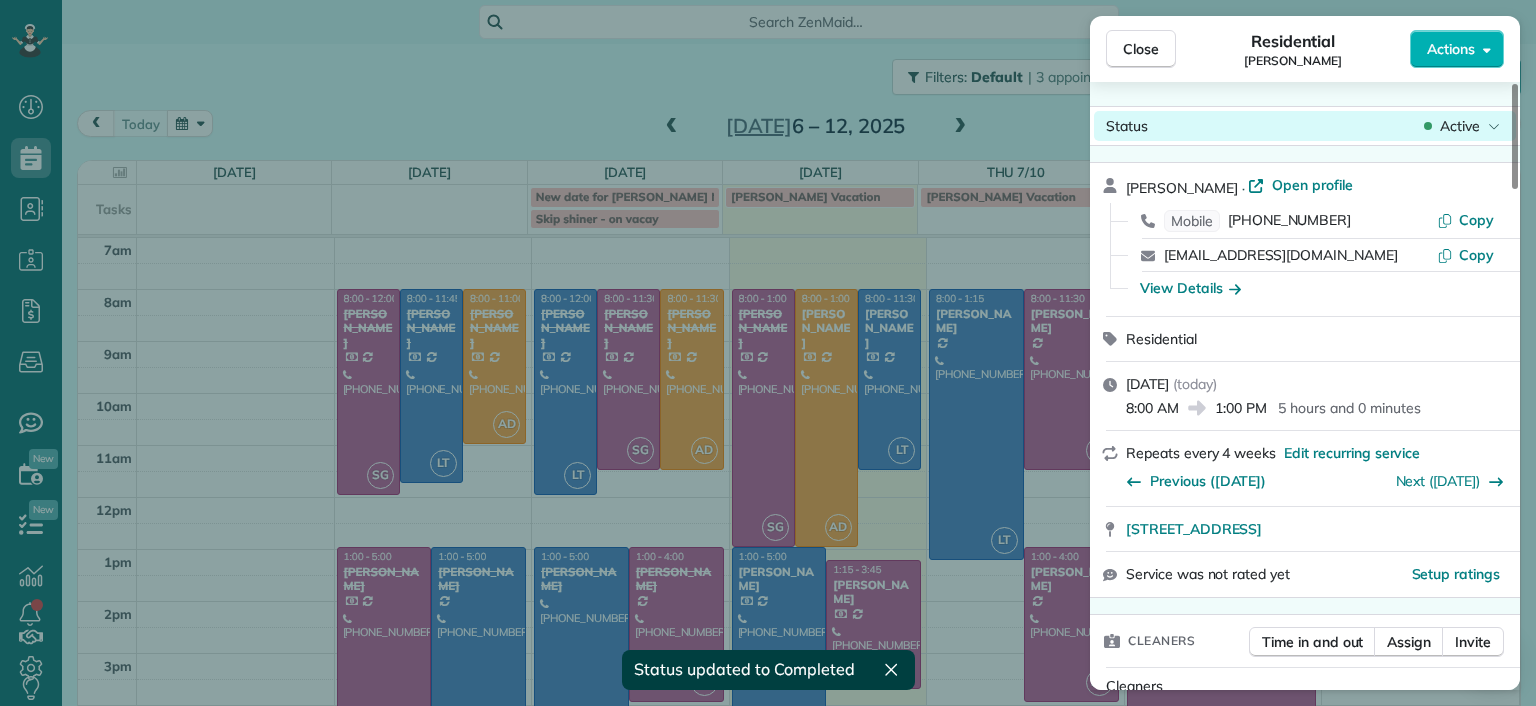 click on "Active" at bounding box center (1462, 126) 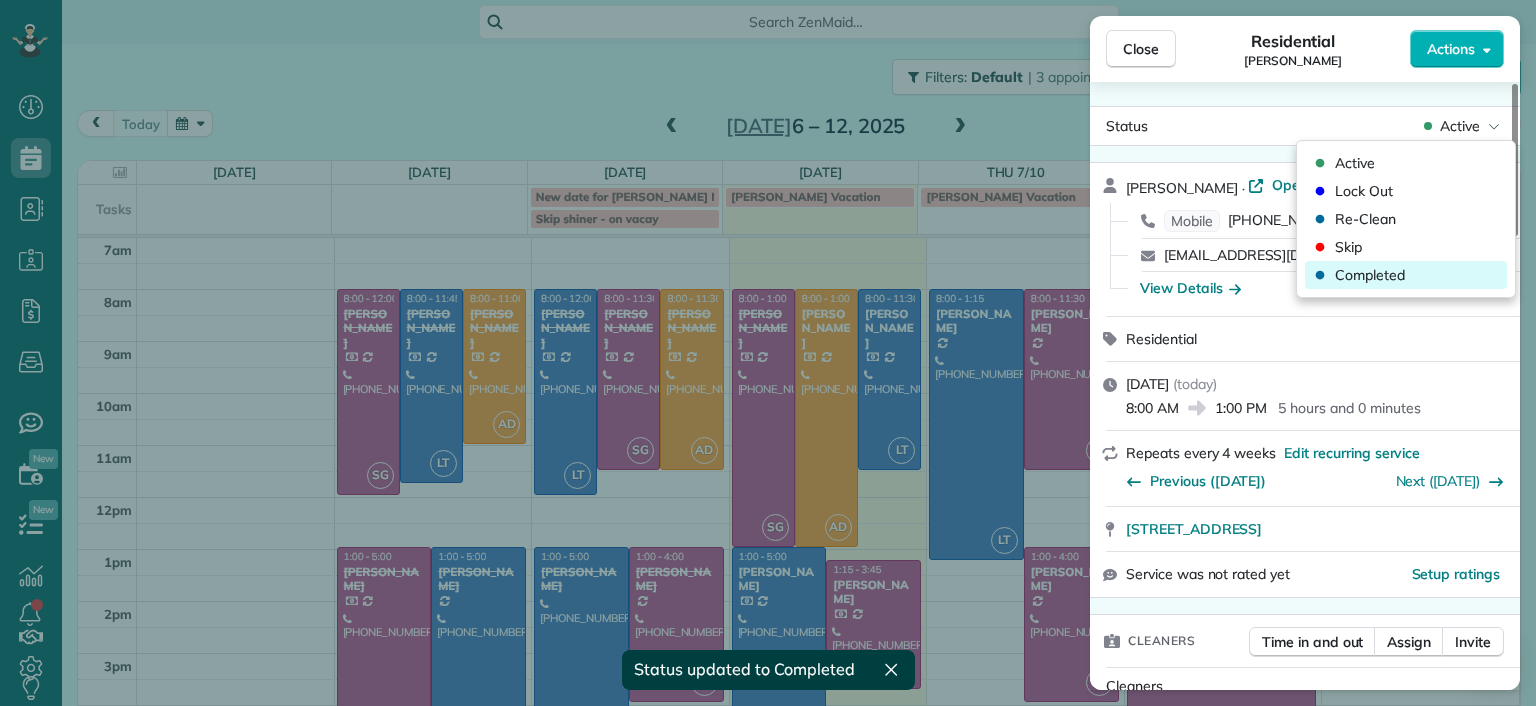 click on "Completed" at bounding box center (1406, 275) 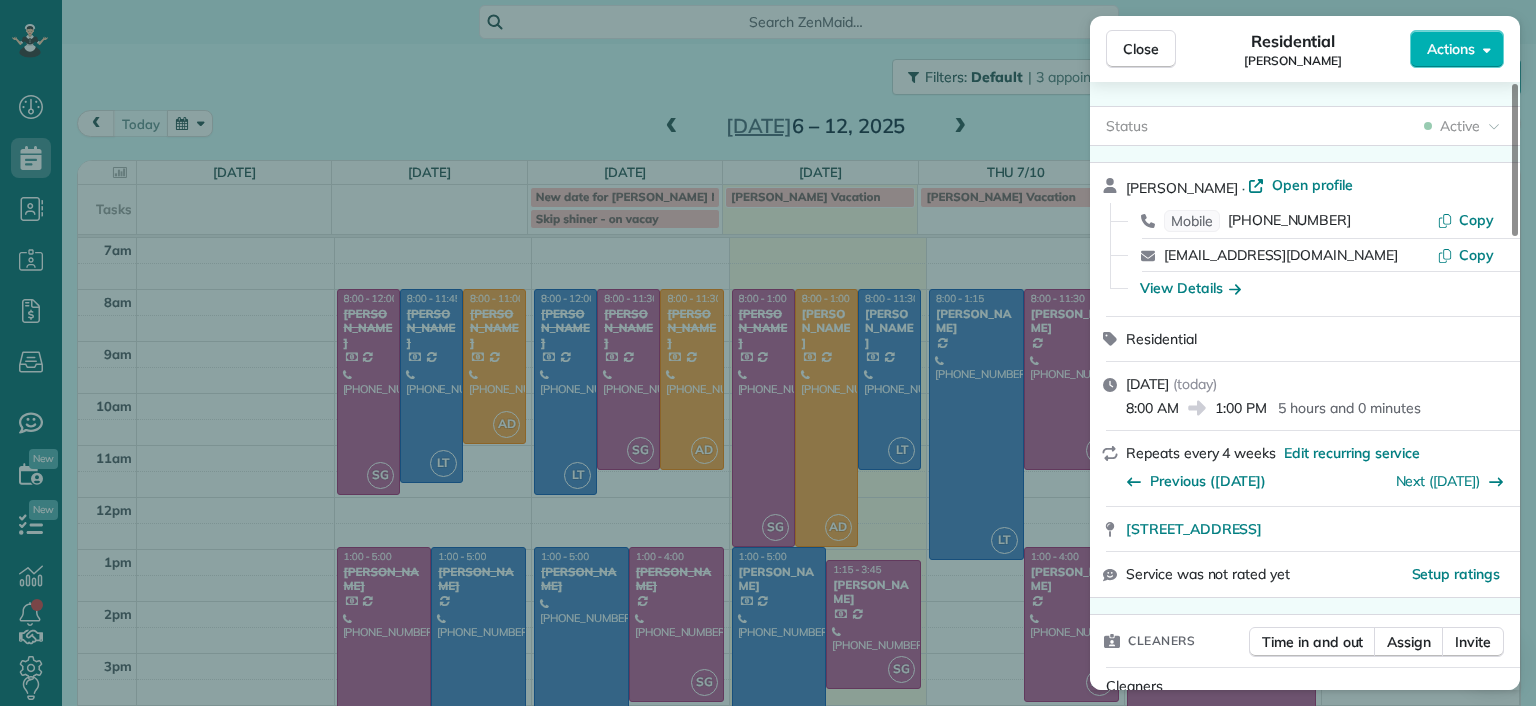click on "Close Residential [PERSON_NAME] Actions Status Active [PERSON_NAME] · Open profile Mobile [PHONE_NUMBER] Copy [EMAIL_ADDRESS][DOMAIN_NAME] Copy View Details Residential [DATE] ( [DATE] ) 8:00 AM 1:00 PM 5 hours and 0 minutes Repeats every 4 weeks Edit recurring service Previous ([DATE]) Next ([DATE]) [STREET_ADDRESS] Service was not rated yet Setup ratings Cleaners Time in and out Assign Invite Cleaners [PERSON_NAME] 8:00 AM 1:00 PM Checklist Try Now Keep this appointment up to your standards. Stay on top of every detail, keep your cleaners organised, and your client happy. Assign a checklist Watch a 5 min demo Billing Billing actions Price $270.00 Overcharge $0.00 Discount $0.00 Coupon discount - Primary tax - Secondary tax - Total appointment price $270.00 Tips collected New feature! $0.00 Paid by card Total including tip $270.00 Get paid online in no-time! Send an invoice and reward your cleaners with tips Charge customer credit card Appointment custom fields - Notes" at bounding box center [768, 353] 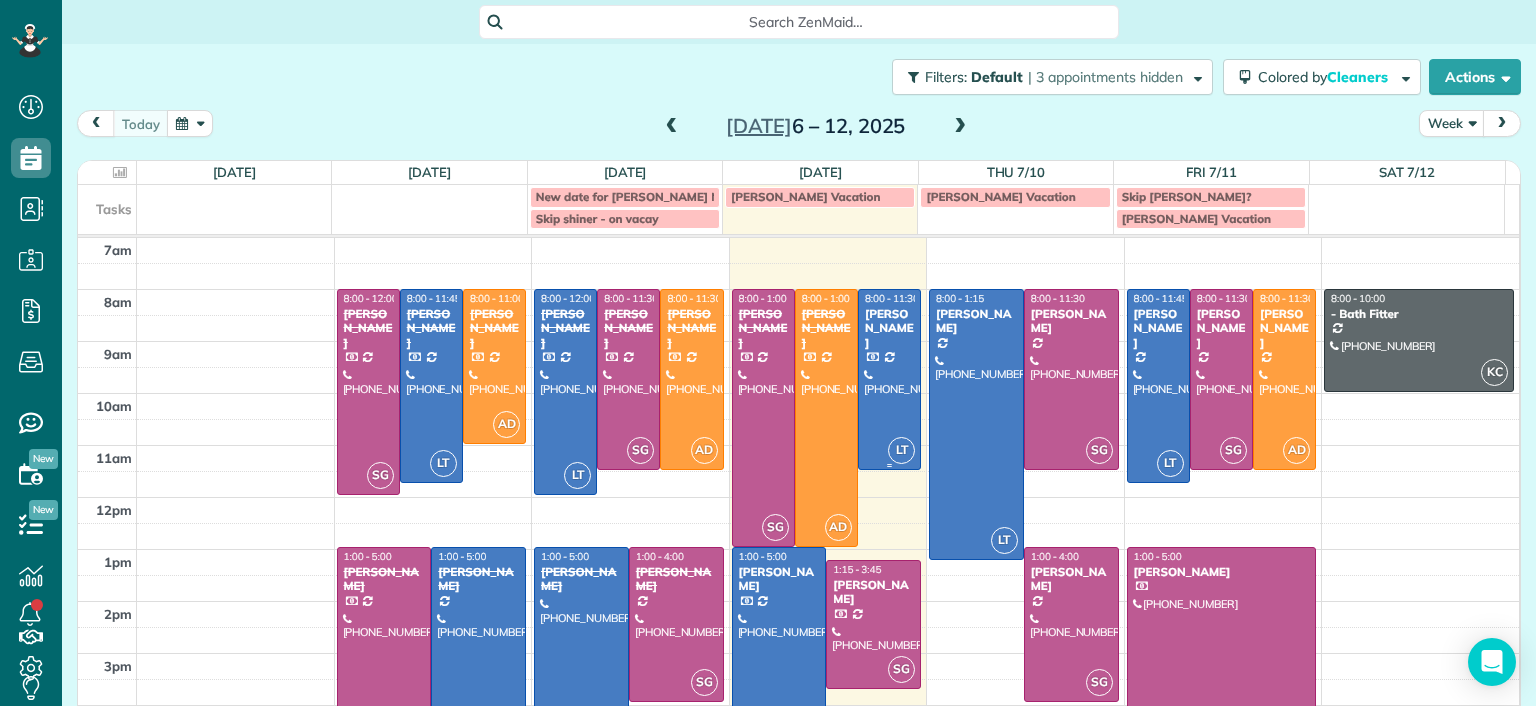 click at bounding box center [889, 379] 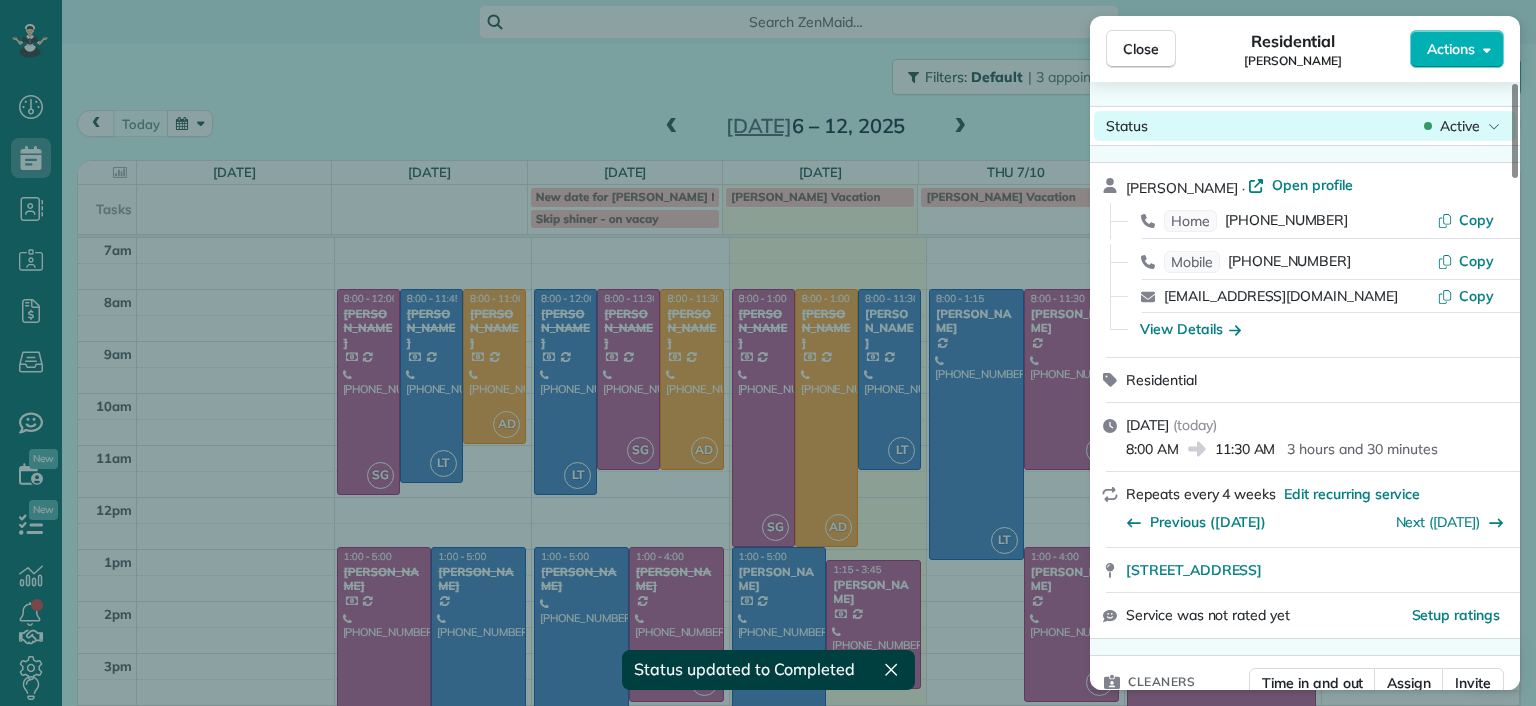 click on "Close Residential [PERSON_NAME] Actions Status Active [PERSON_NAME] · Open profile Home [PHONE_NUMBER] Copy Mobile [PHONE_NUMBER] Copy [EMAIL_ADDRESS][DOMAIN_NAME] Copy View Details Residential [DATE] ( [DATE] ) 8:00 AM 11:30 AM 3 hours and 30 minutes Repeats every 4 weeks Edit recurring service Previous ([DATE]) Next ([DATE]) [STREET_ADDRESS] Service was not rated yet Setup ratings Cleaners Time in and out Assign Invite Cleaners [PERSON_NAME] 8:00 AM 11:30 AM Checklist Try Now Keep this appointment up to your standards. Stay on top of every detail, keep your cleaners organised, and your client happy. Assign a checklist Watch a 5 min demo Billing Billing actions Price $200.00 Overcharge $0.00 Discount $0.00 Coupon discount - Primary tax - Secondary tax - Total appointment price $200.00 Tips collected New feature! $0.00 Paid by card Total including tip $200.00 Get paid online in no-time! Send an invoice and reward your cleaners with tips Charge customer credit card Man Hours - Notes 3" at bounding box center (768, 0) 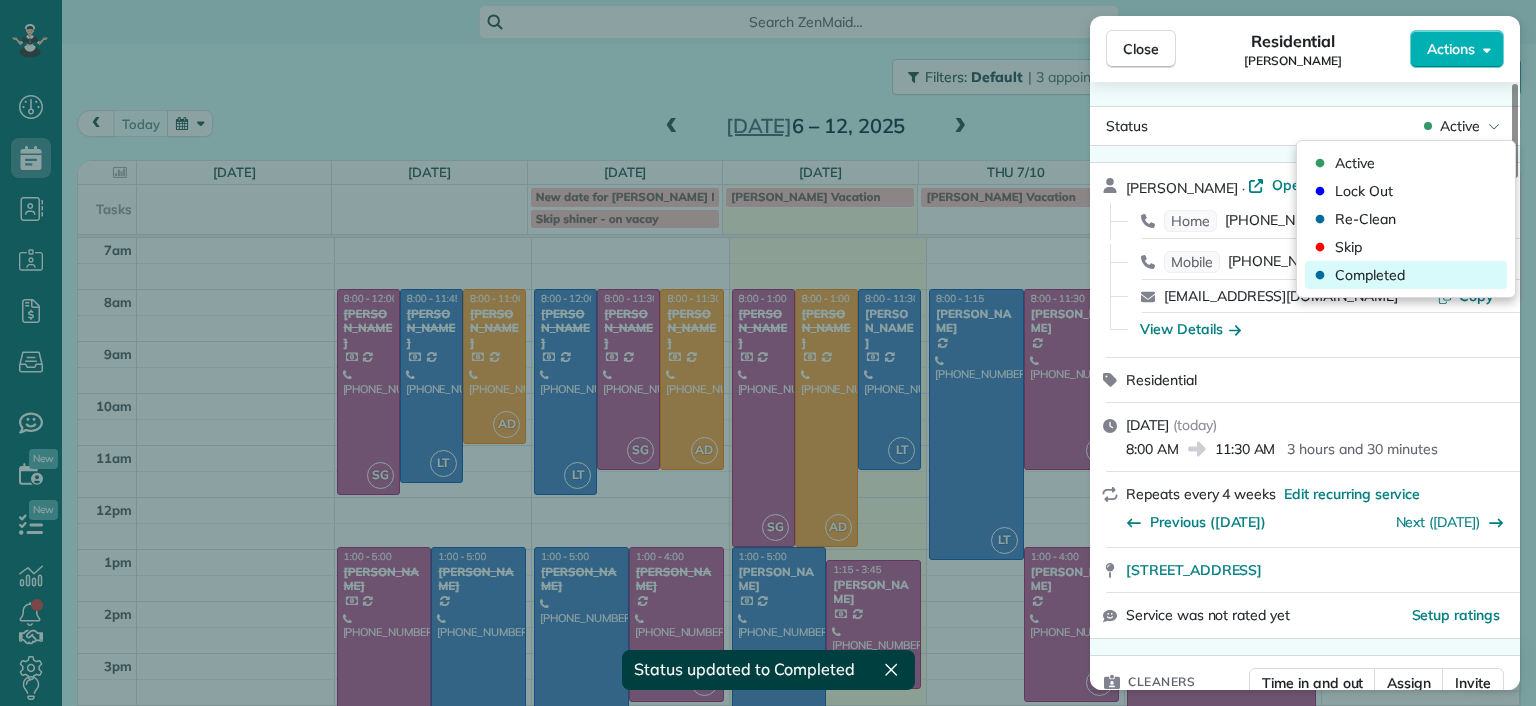 click on "Completed" at bounding box center (1406, 275) 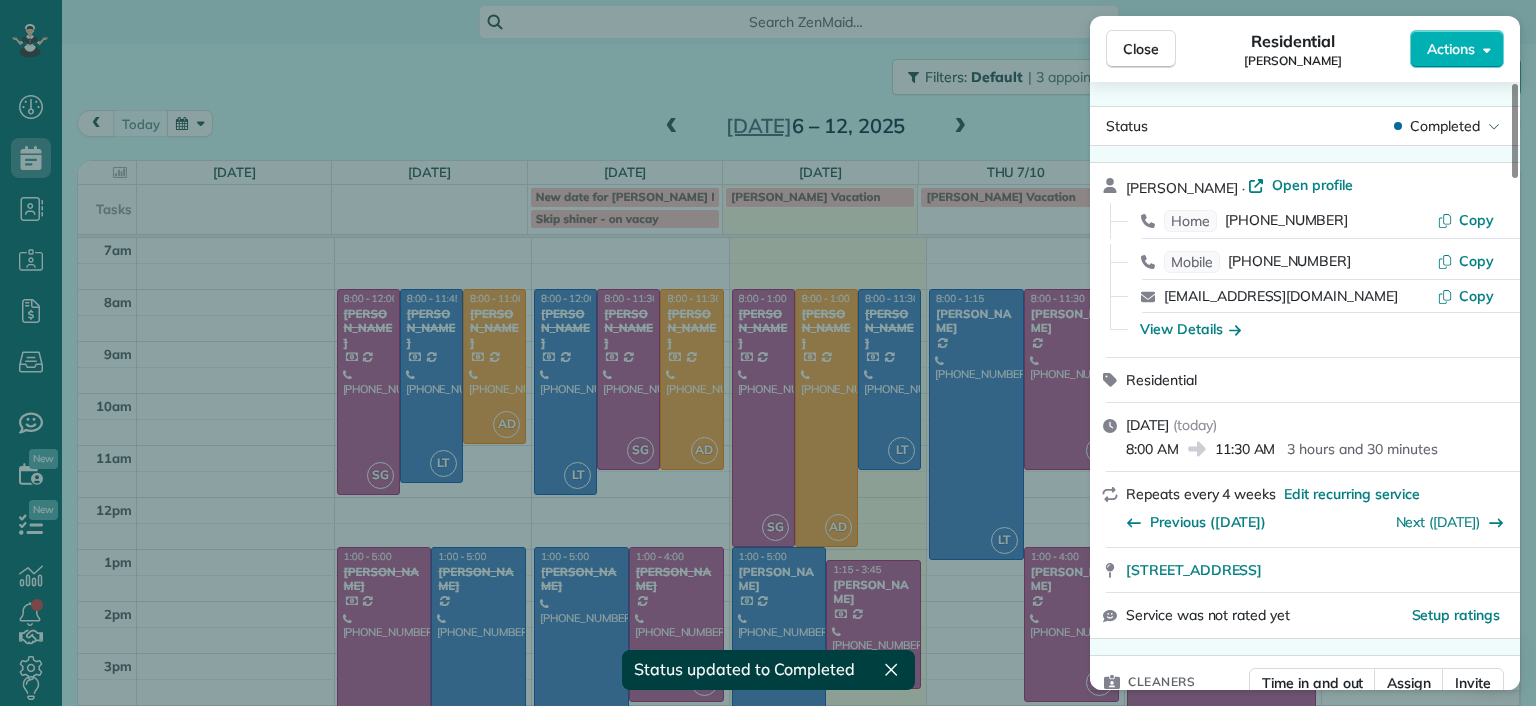 click on "Close Residential [PERSON_NAME] Actions Status Completed [PERSON_NAME] · Open profile Home [PHONE_NUMBER] Copy Mobile [PHONE_NUMBER] Copy [EMAIL_ADDRESS][DOMAIN_NAME] Copy View Details Residential [DATE] ( [DATE] ) 8:00 AM 11:30 AM 3 hours and 30 minutes Repeats every 4 weeks Edit recurring service Previous ([DATE]) Next ([DATE]) [STREET_ADDRESS] Service was not rated yet Setup ratings Cleaners Time in and out Assign Invite Cleaners [PERSON_NAME] 8:00 AM 11:30 AM Checklist Try Now Keep this appointment up to your standards. Stay on top of every detail, keep your cleaners organised, and your client happy. Assign a checklist Watch a 5 min demo Billing Billing actions Price $200.00 Overcharge $0.00 Discount $0.00 Coupon discount - Primary tax - Secondary tax - Total appointment price $200.00 Tips collected New feature! $0.00 Paid by card Total including tip $200.00 Get paid online in no-time! Send an invoice and reward your cleaners with tips Charge customer credit card Man Hours - 3 8" at bounding box center [768, 353] 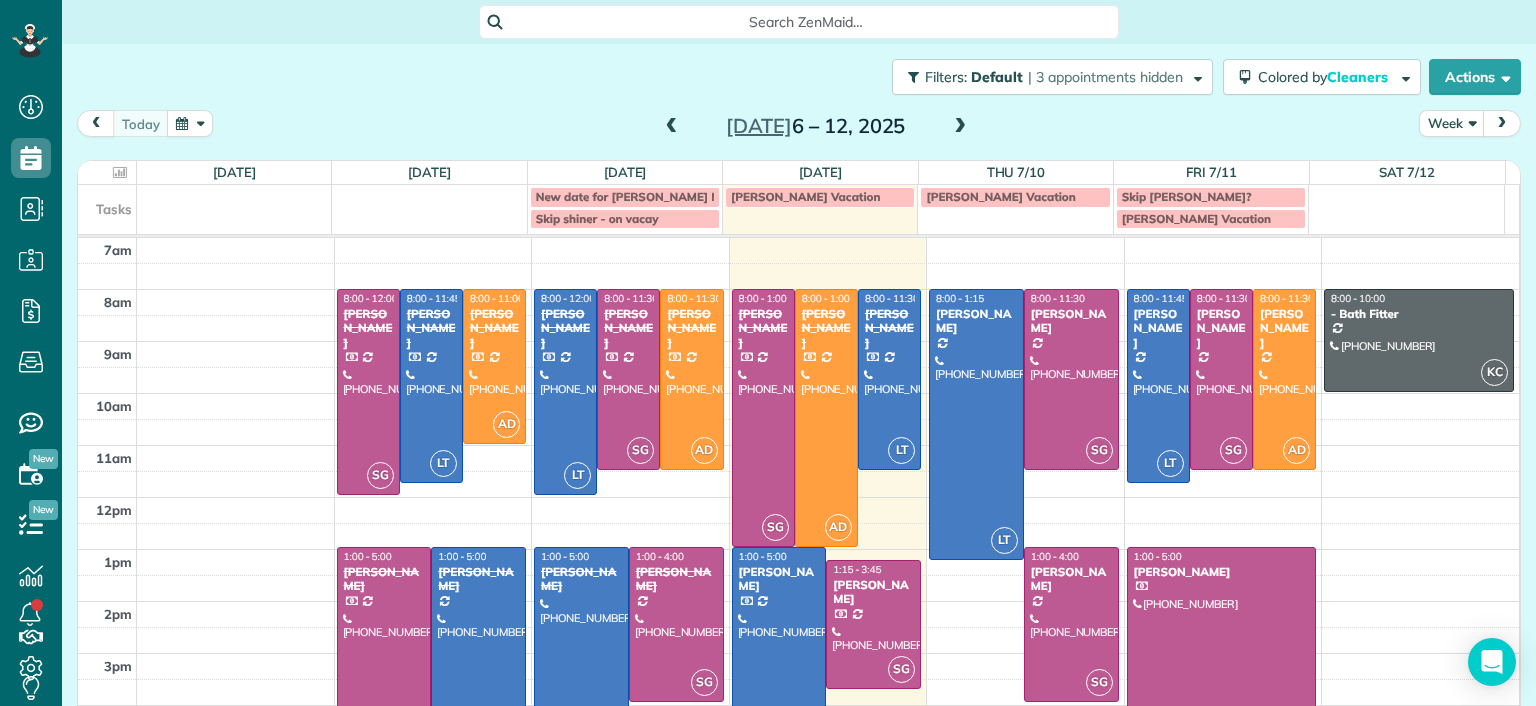 click on "Dashboard
Scheduling
Calendar View
List View
Dispatch View - Weekly scheduling (Beta)" at bounding box center (768, 353) 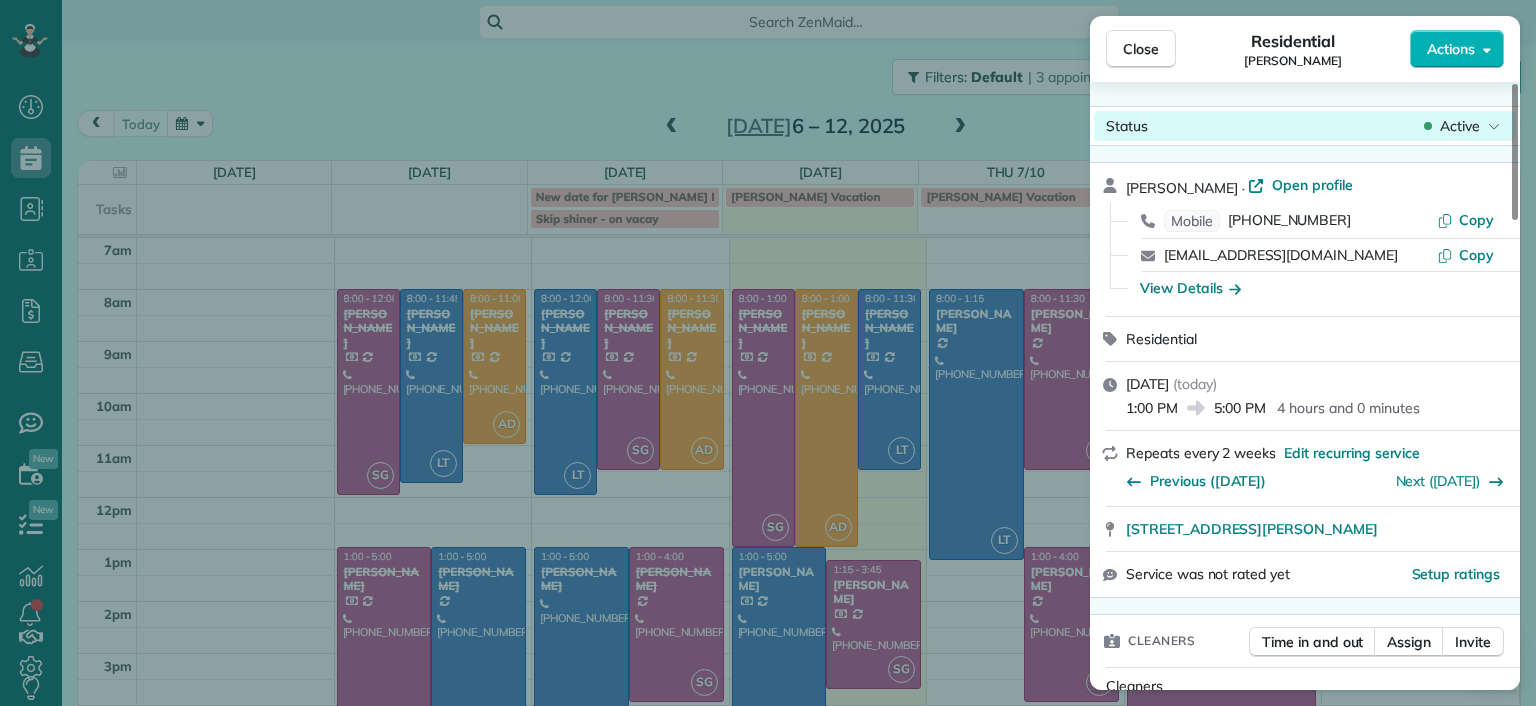 click on "Active" at bounding box center [1462, 126] 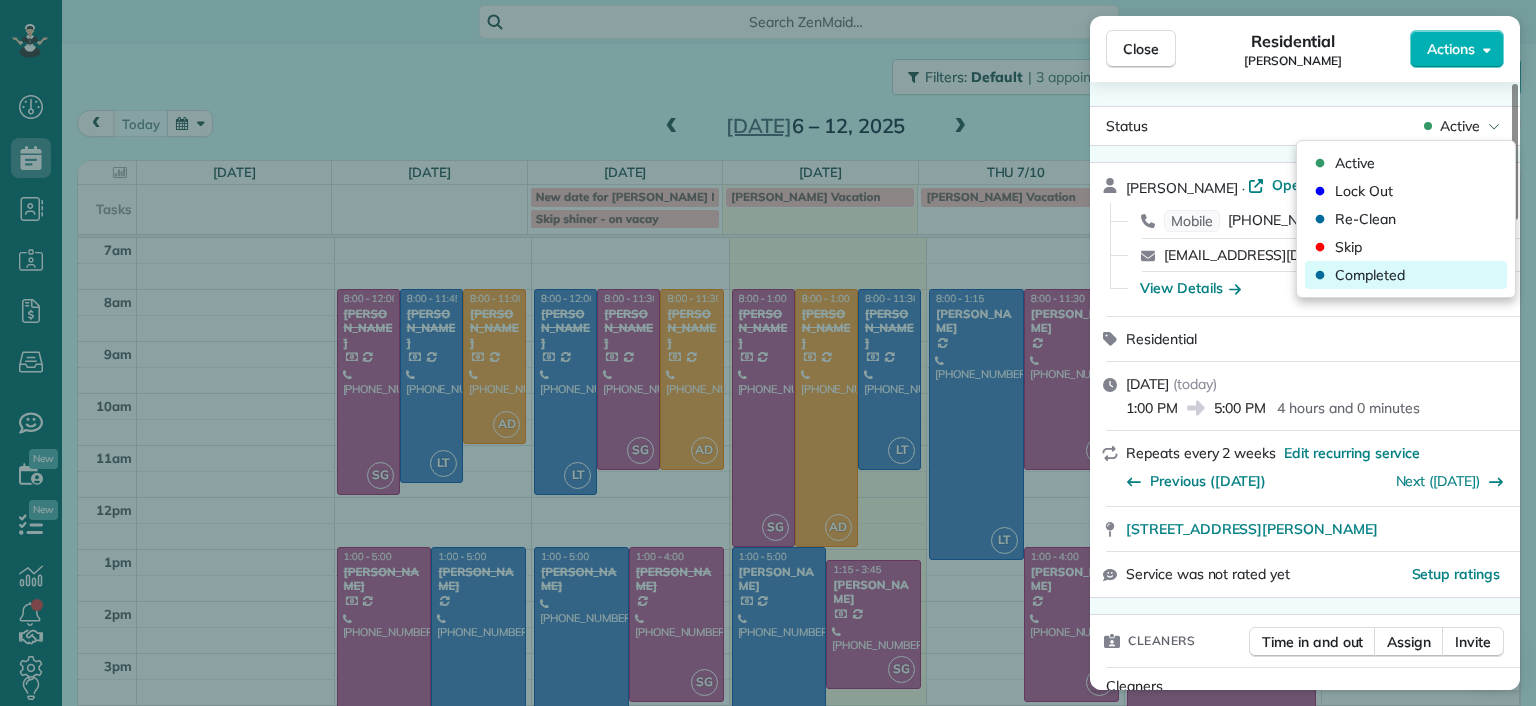 click on "Completed" at bounding box center (1370, 275) 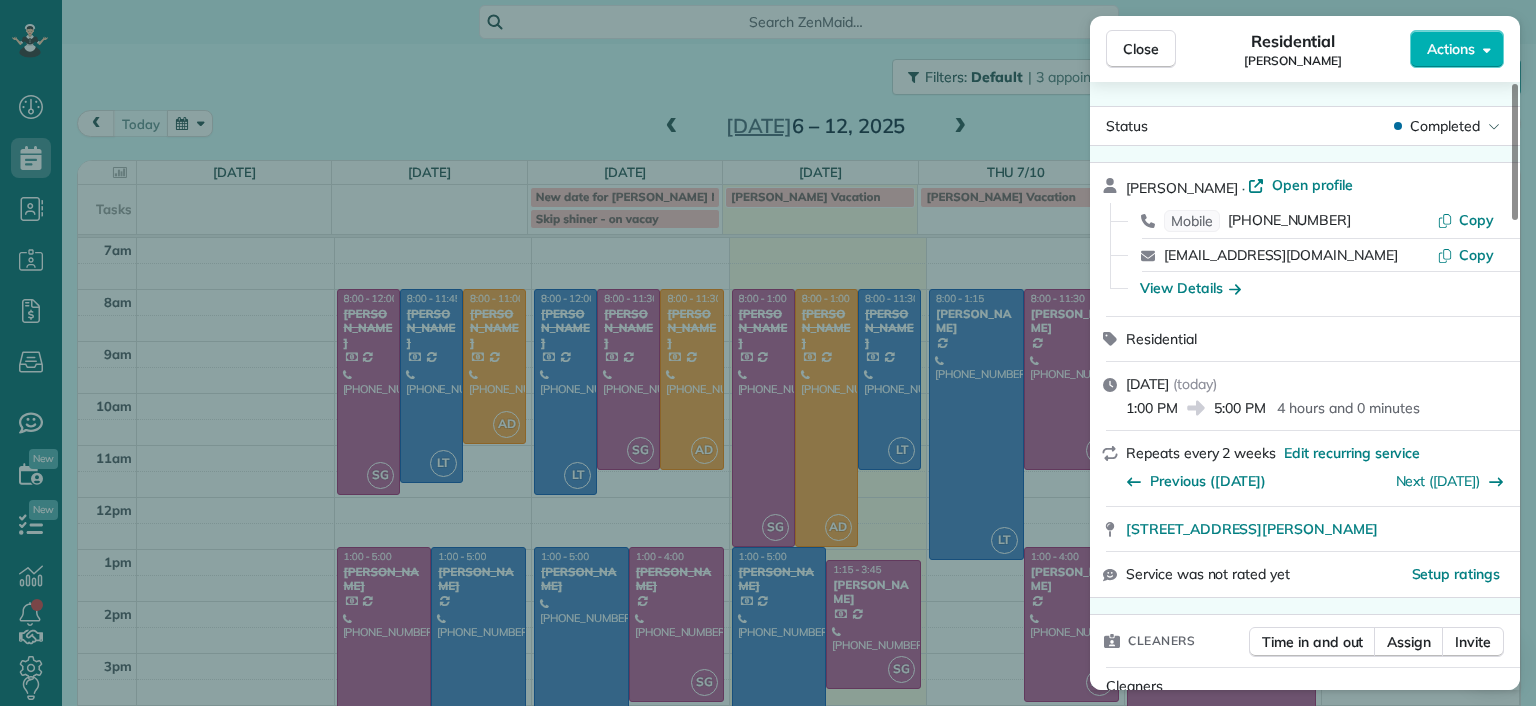 click on "Close Residential [PERSON_NAME] Actions Status Completed [PERSON_NAME] · Open profile Mobile [PHONE_NUMBER] Copy [EMAIL_ADDRESS][DOMAIN_NAME] Copy View Details Residential [DATE] ( [DATE] ) 1:00 PM 5:00 PM 4 hours and 0 minutes Repeats every 2 weeks Edit recurring service Previous ([DATE]) Next ([DATE]) [STREET_ADDRESS][PERSON_NAME] Service was not rated yet Setup ratings Cleaners Time in and out Assign Invite Cleaners [PERSON_NAME] 1:00 PM 5:00 PM Checklist Try Now Keep this appointment up to your standards. Stay on top of every detail, keep your cleaners organised, and your client happy. Assign a checklist Watch a 5 min demo Billing Billing actions Price $240.00 Overcharge $0.00 Discount $0.00 Coupon discount Mystery Shopper Program (45%) $108.00 Primary tax - Secondary tax - Total appointment price $132.00 Tips collected New feature! $0.00 Paid by card Total including tip $132.00 Get paid online in no-time! Send an invoice and reward your cleaners with tips Charge customer credit card -" at bounding box center [768, 353] 